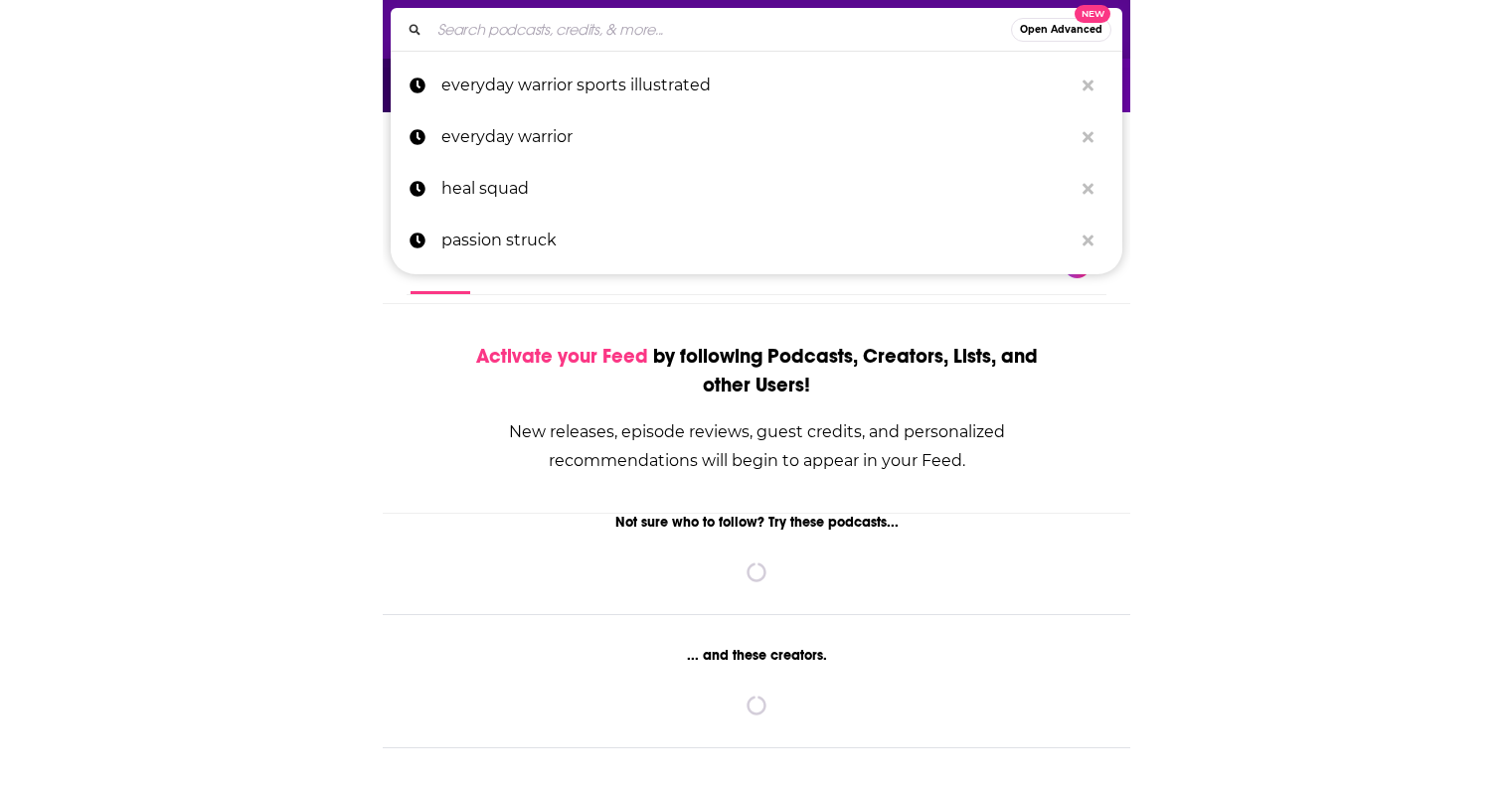 scroll, scrollTop: 0, scrollLeft: 0, axis: both 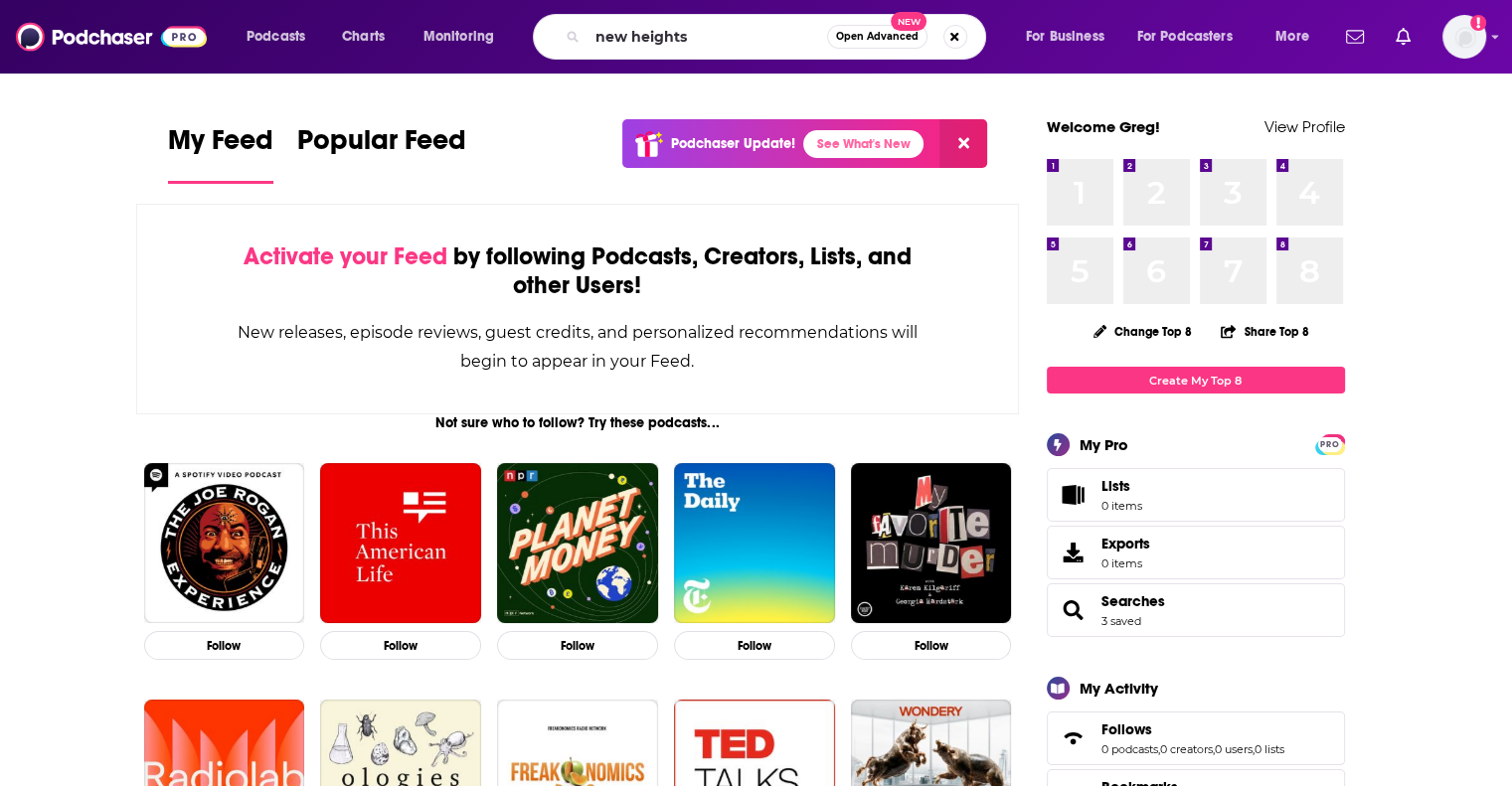 type on "new heights" 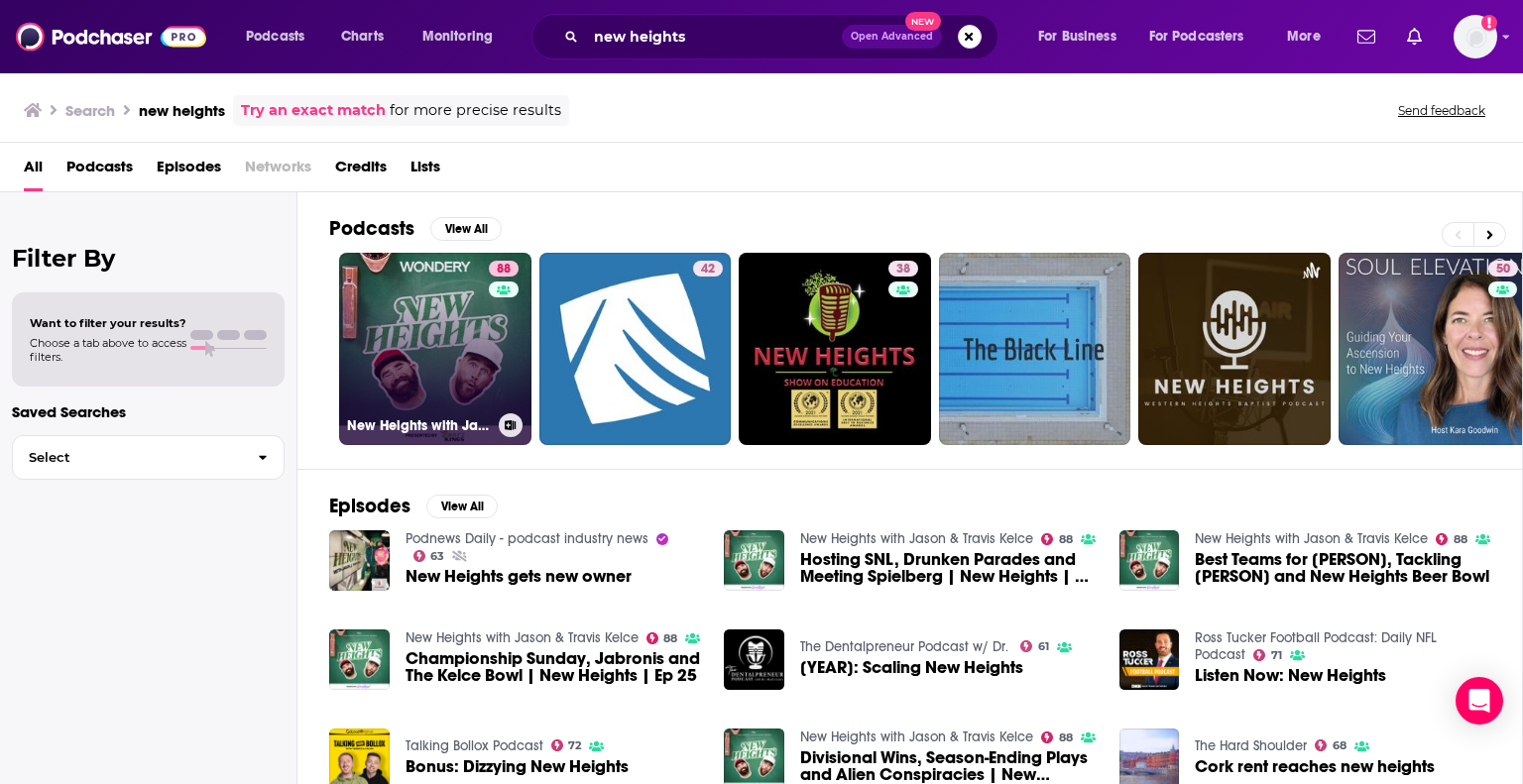click on "88 New Heights with Jason & Travis Kelce" at bounding box center [435, 349] 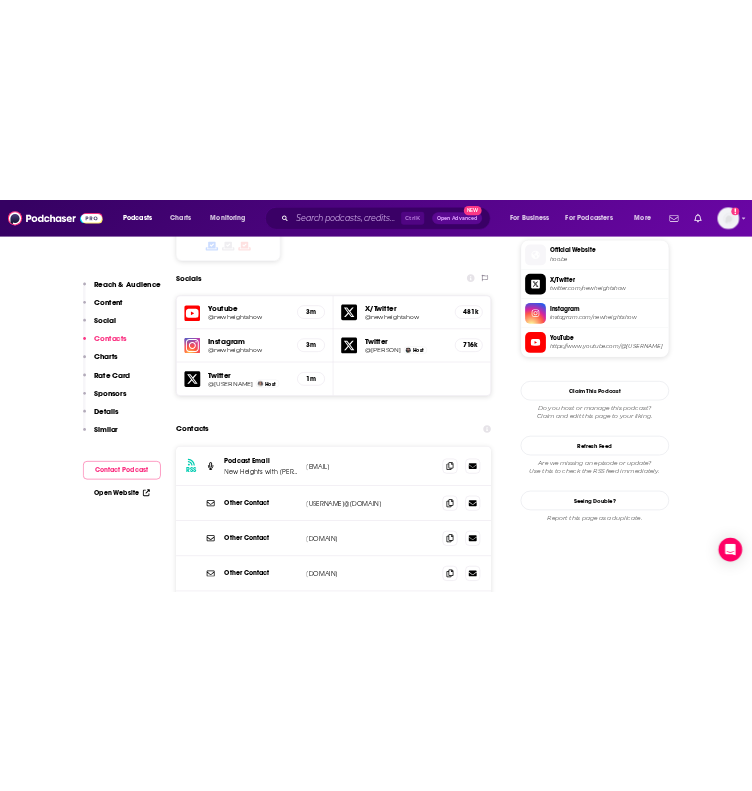 scroll, scrollTop: 1616, scrollLeft: 0, axis: vertical 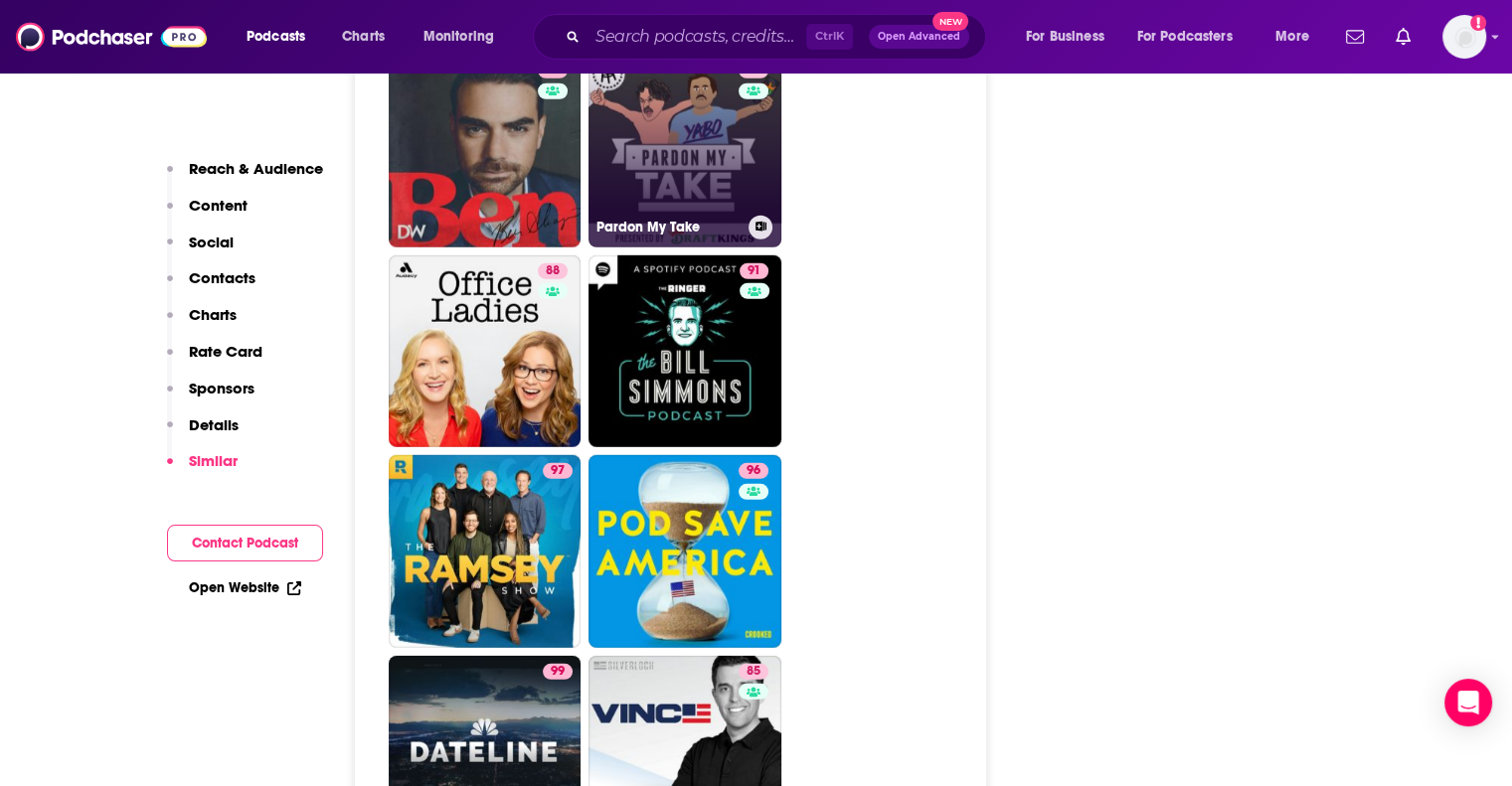 click on "[NUMBER] Pardon My Take" at bounding box center [685, 151] 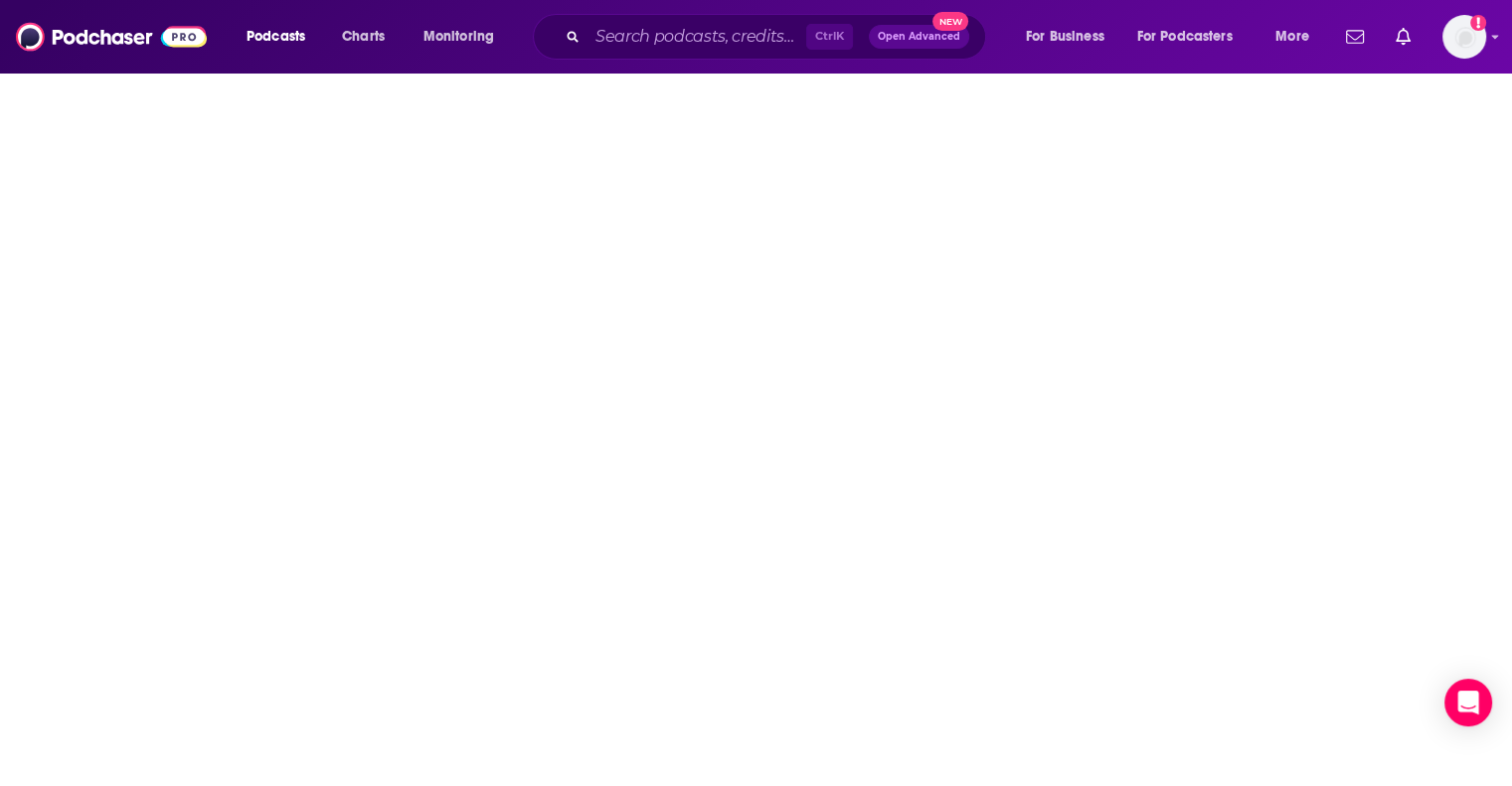 scroll, scrollTop: 0, scrollLeft: 0, axis: both 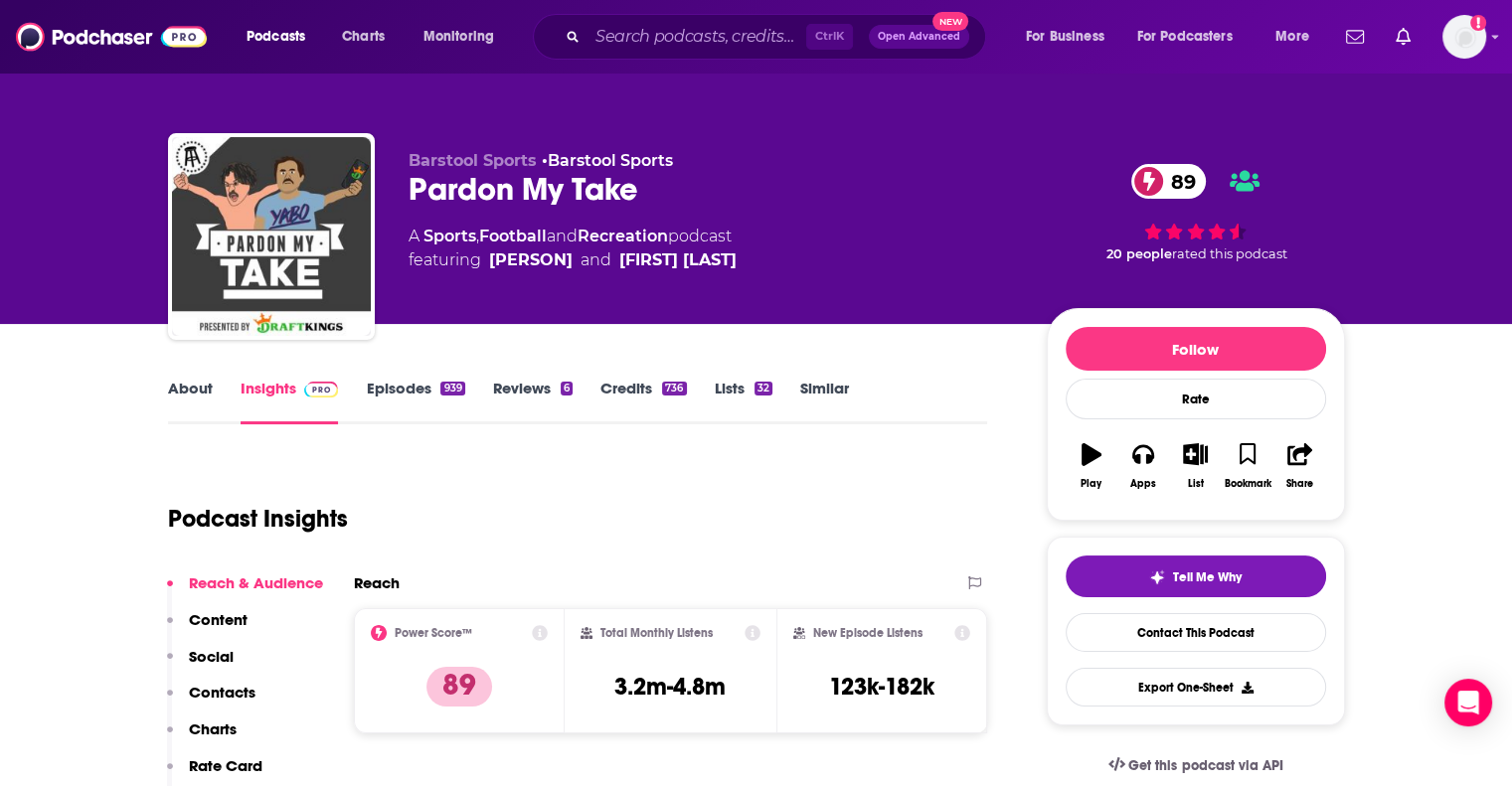 click on "Episodes 939" at bounding box center (415, 401) 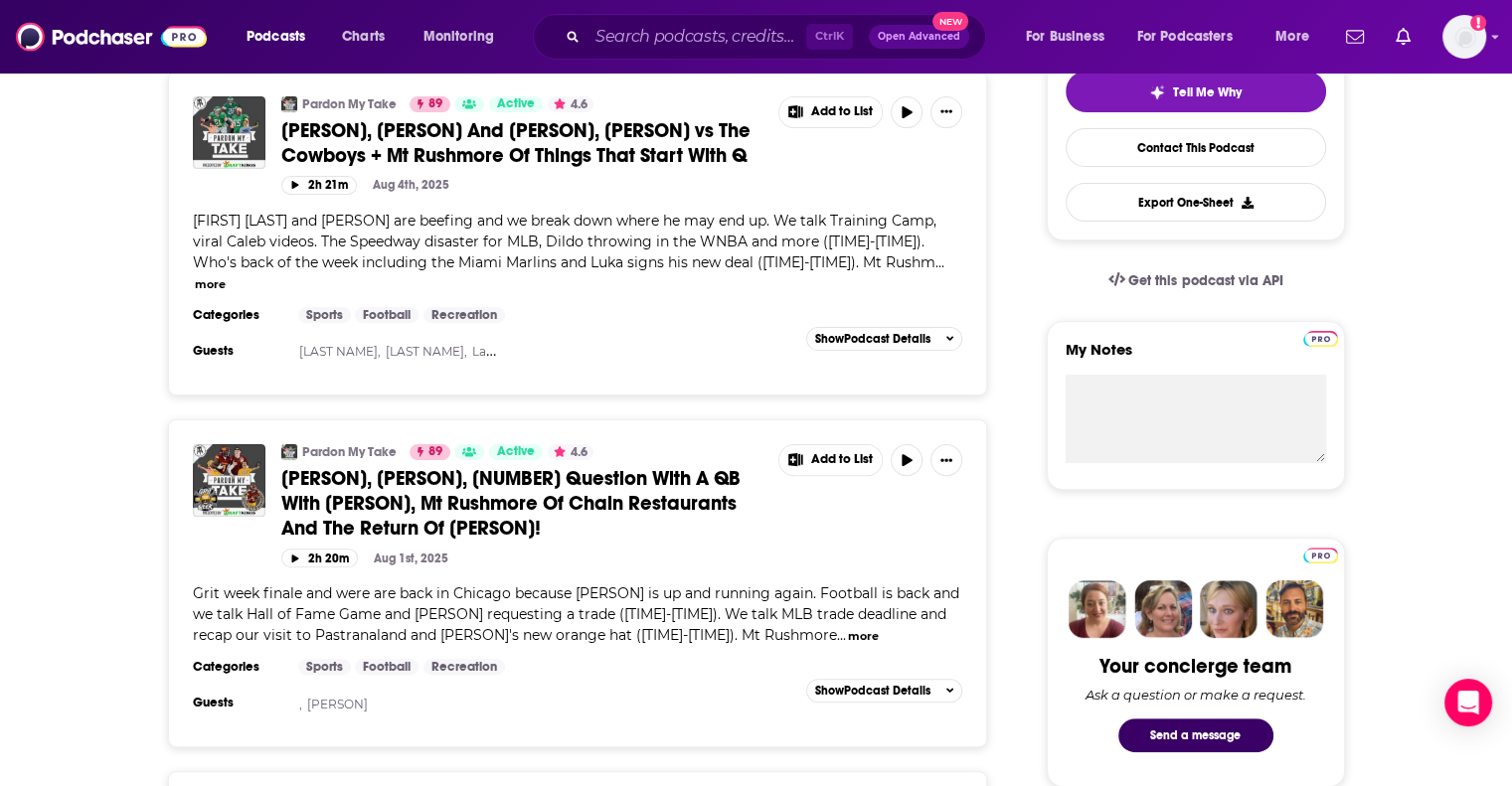 scroll, scrollTop: 485, scrollLeft: 0, axis: vertical 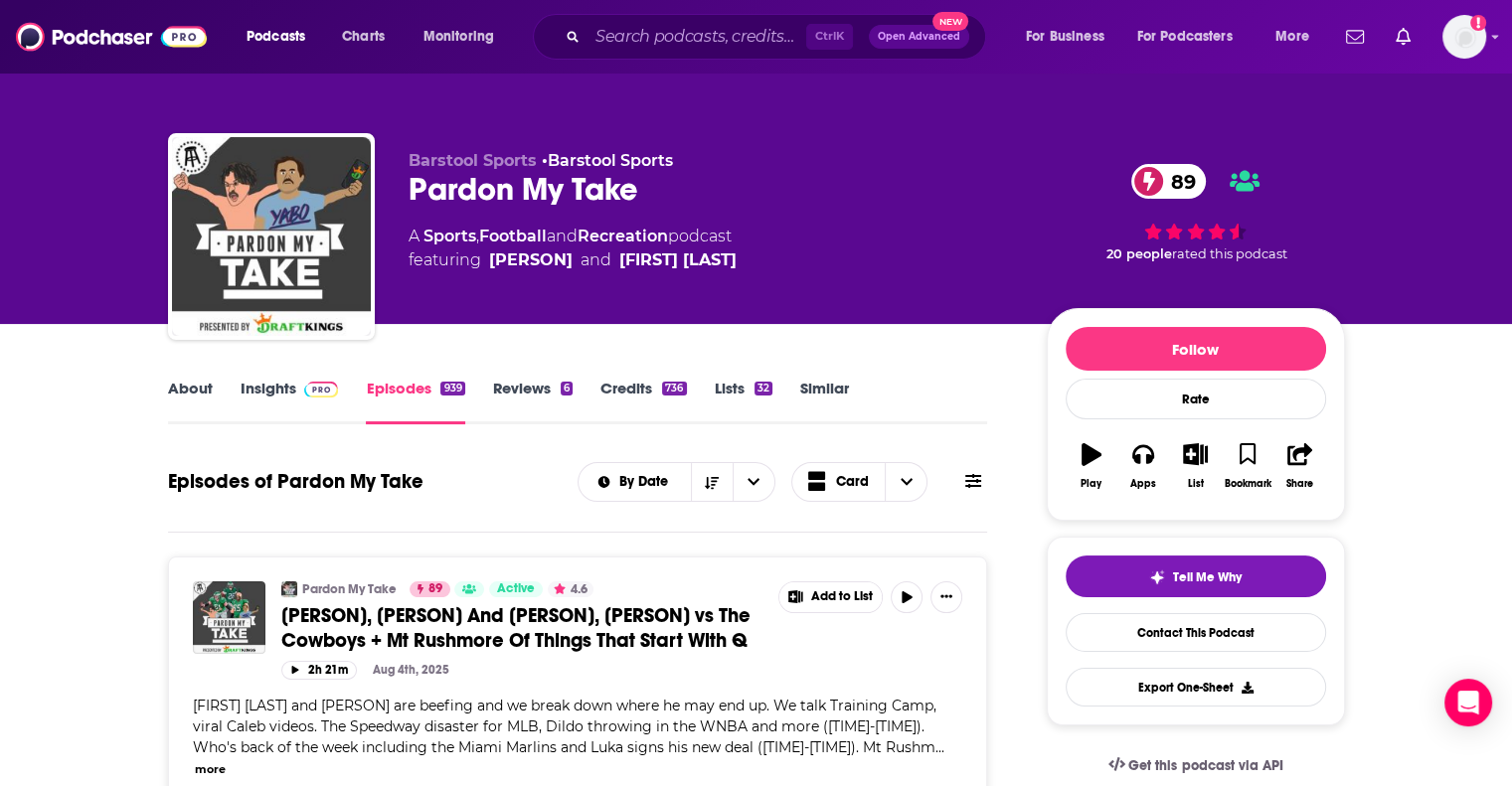 click on "Episodes 939" at bounding box center [415, 401] 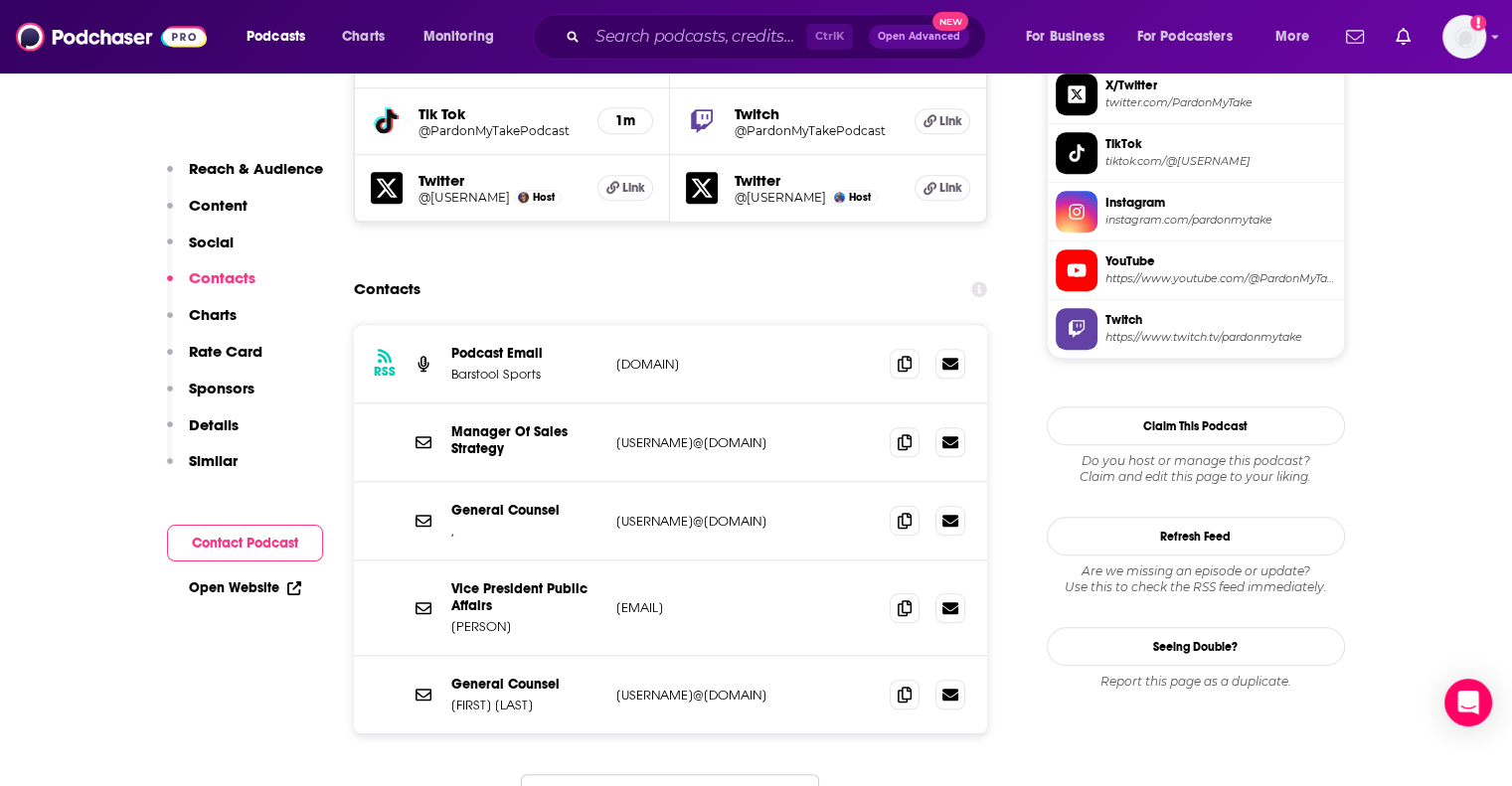 scroll, scrollTop: 1799, scrollLeft: 0, axis: vertical 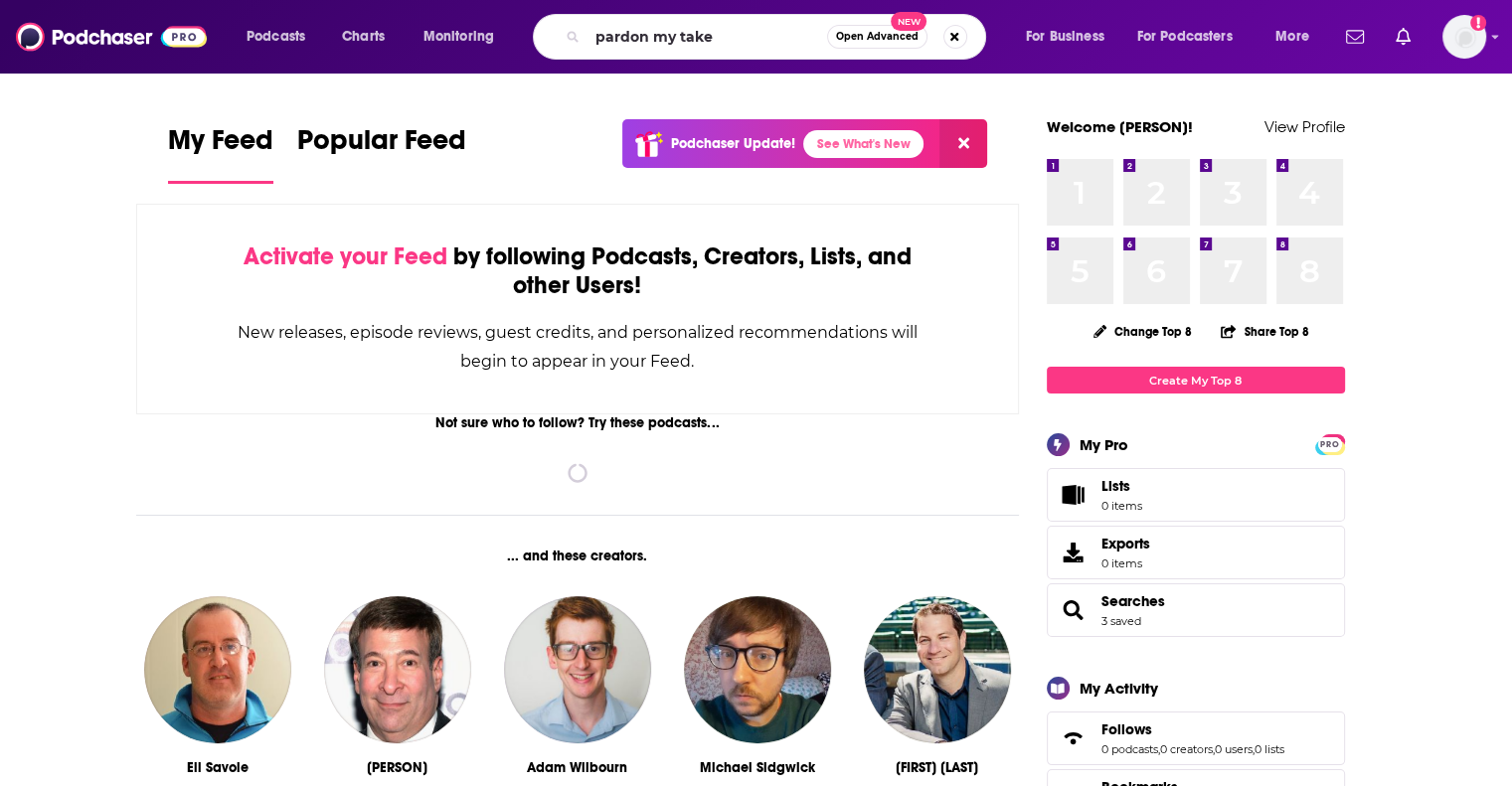 type on "pardon my take" 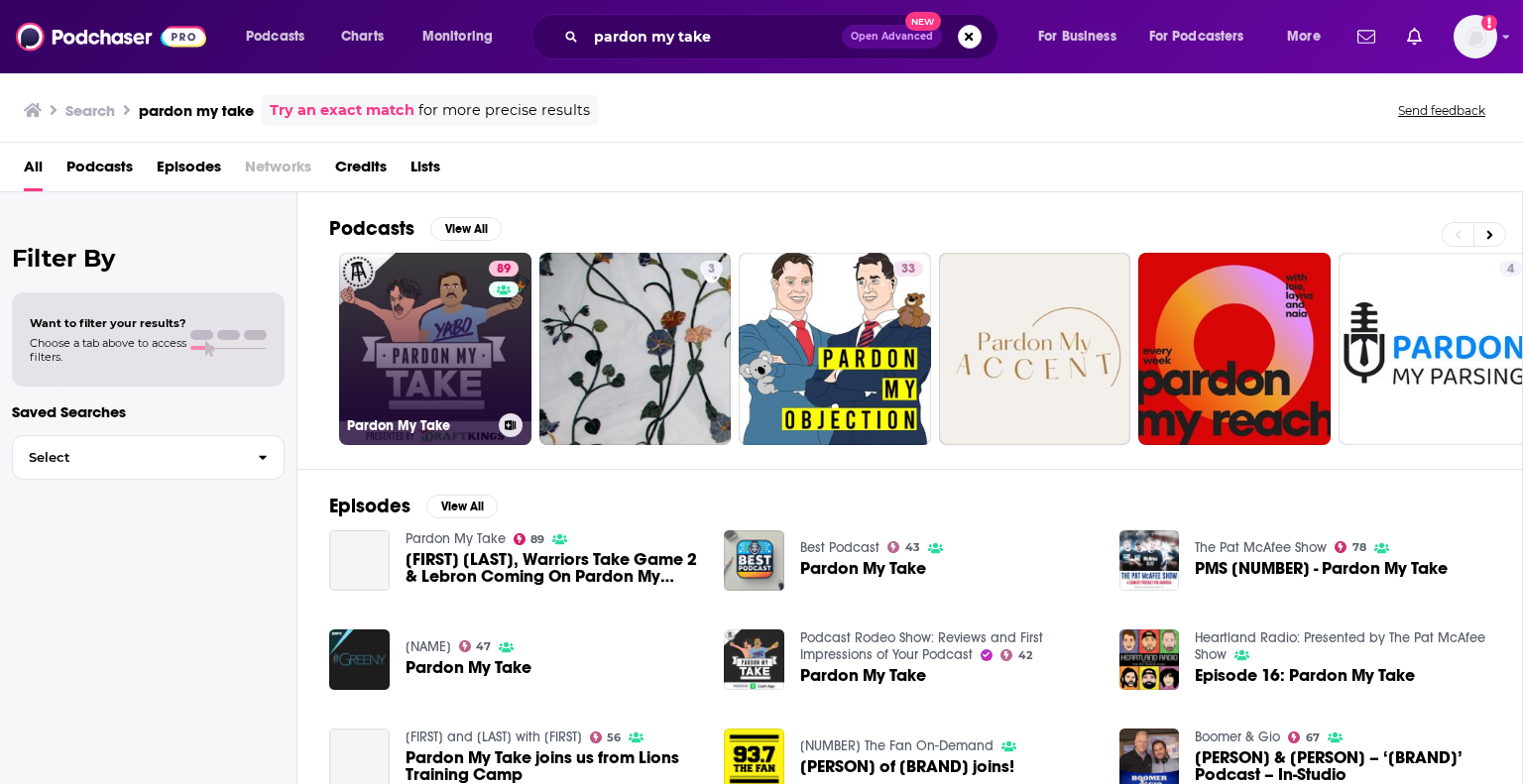 click on "[NUMBER] Pardon My Take" at bounding box center (435, 349) 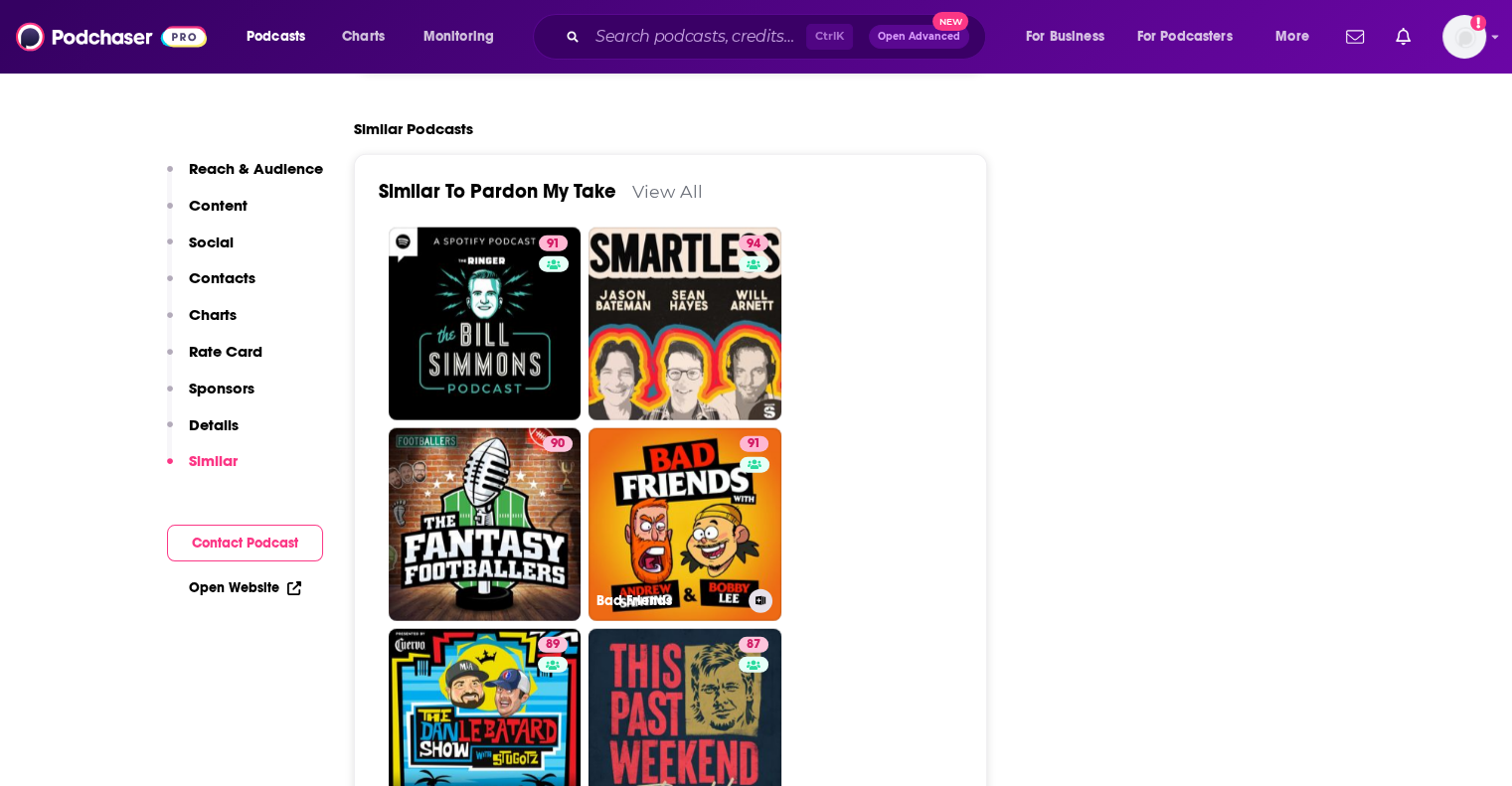 scroll, scrollTop: 4868, scrollLeft: 0, axis: vertical 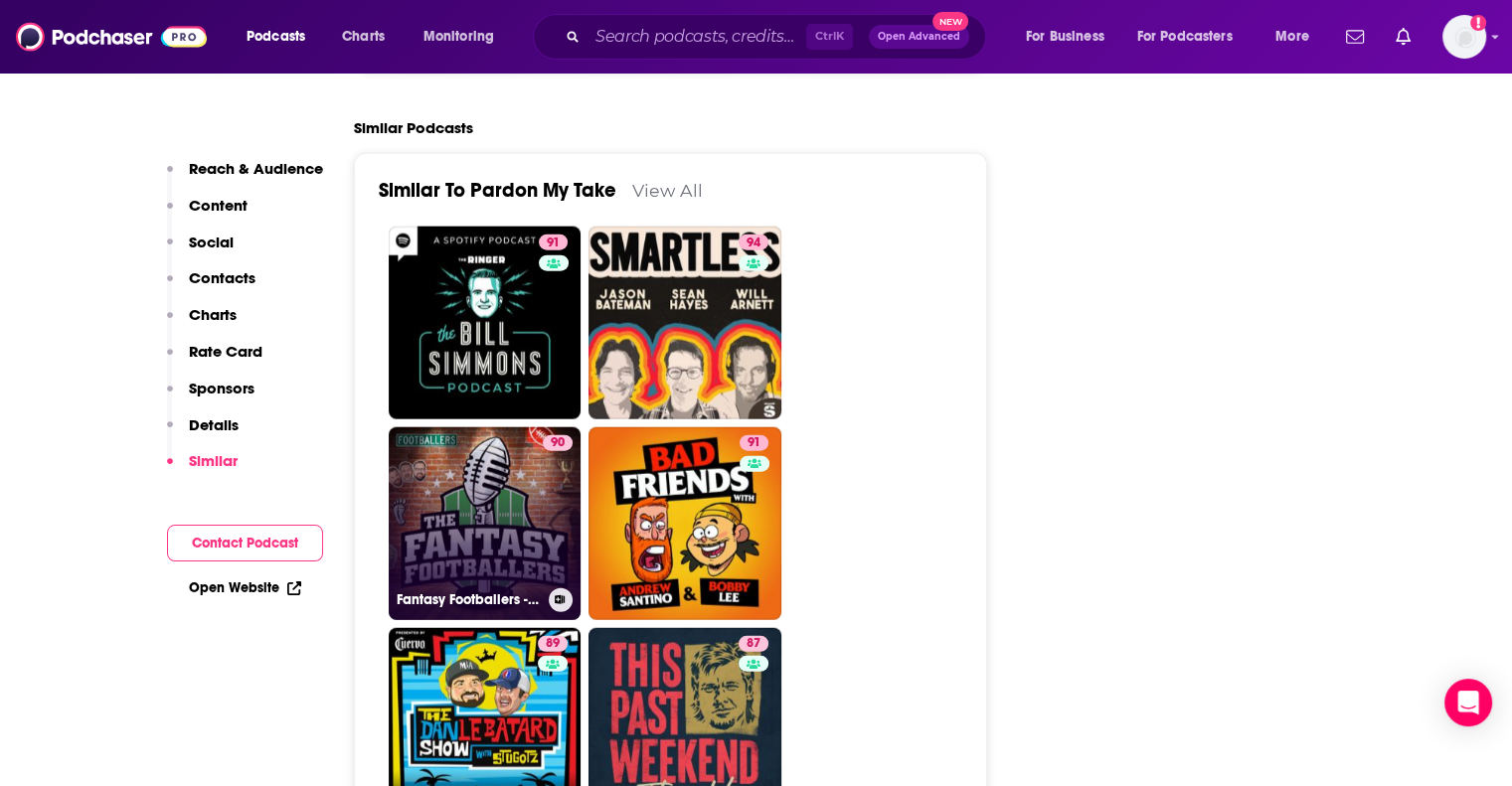click on "90 Fantasy Footballers - Fantasy Football Podcast" at bounding box center [485, 524] 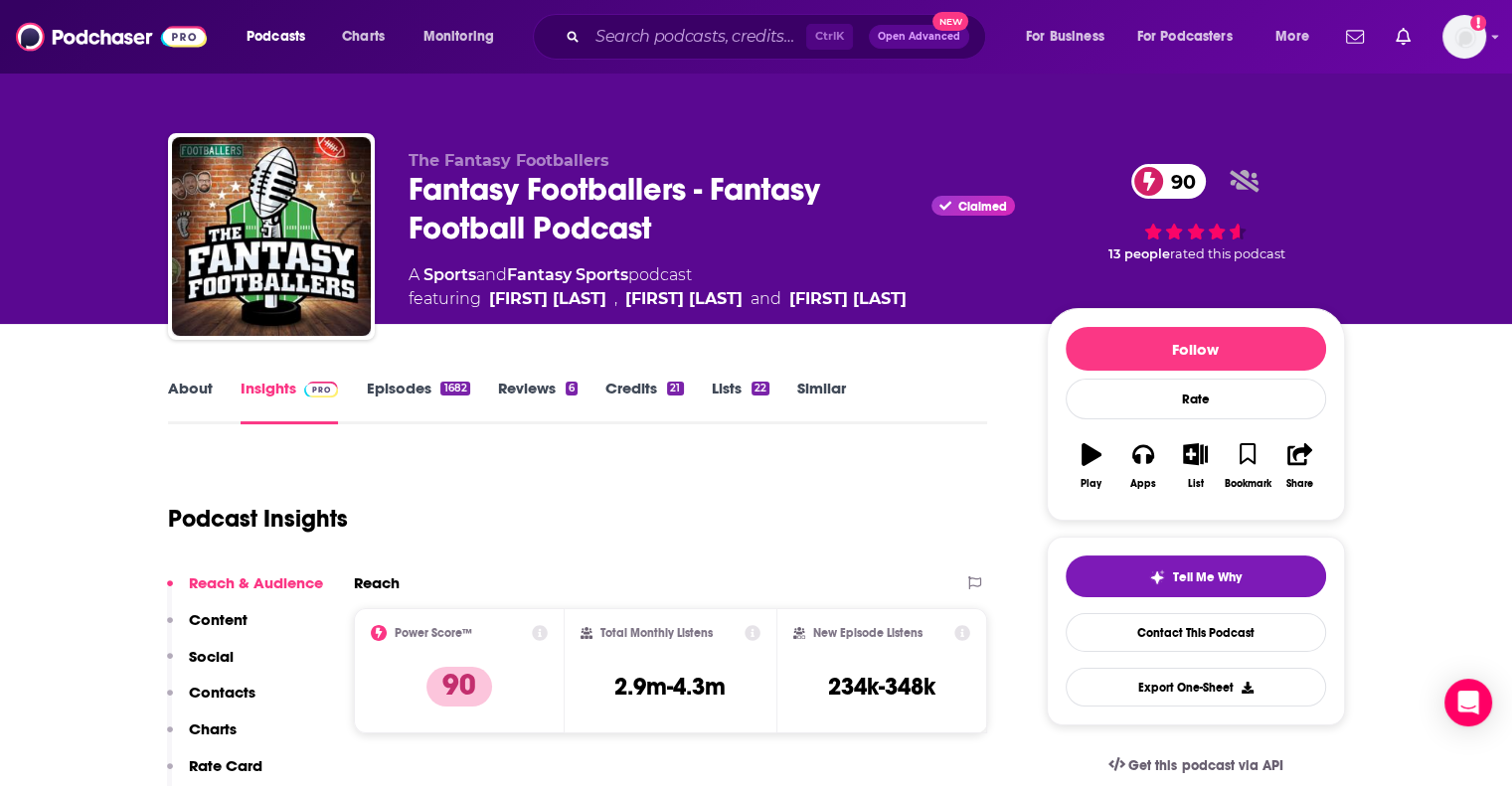 click on "Episodes 1682" at bounding box center [418, 401] 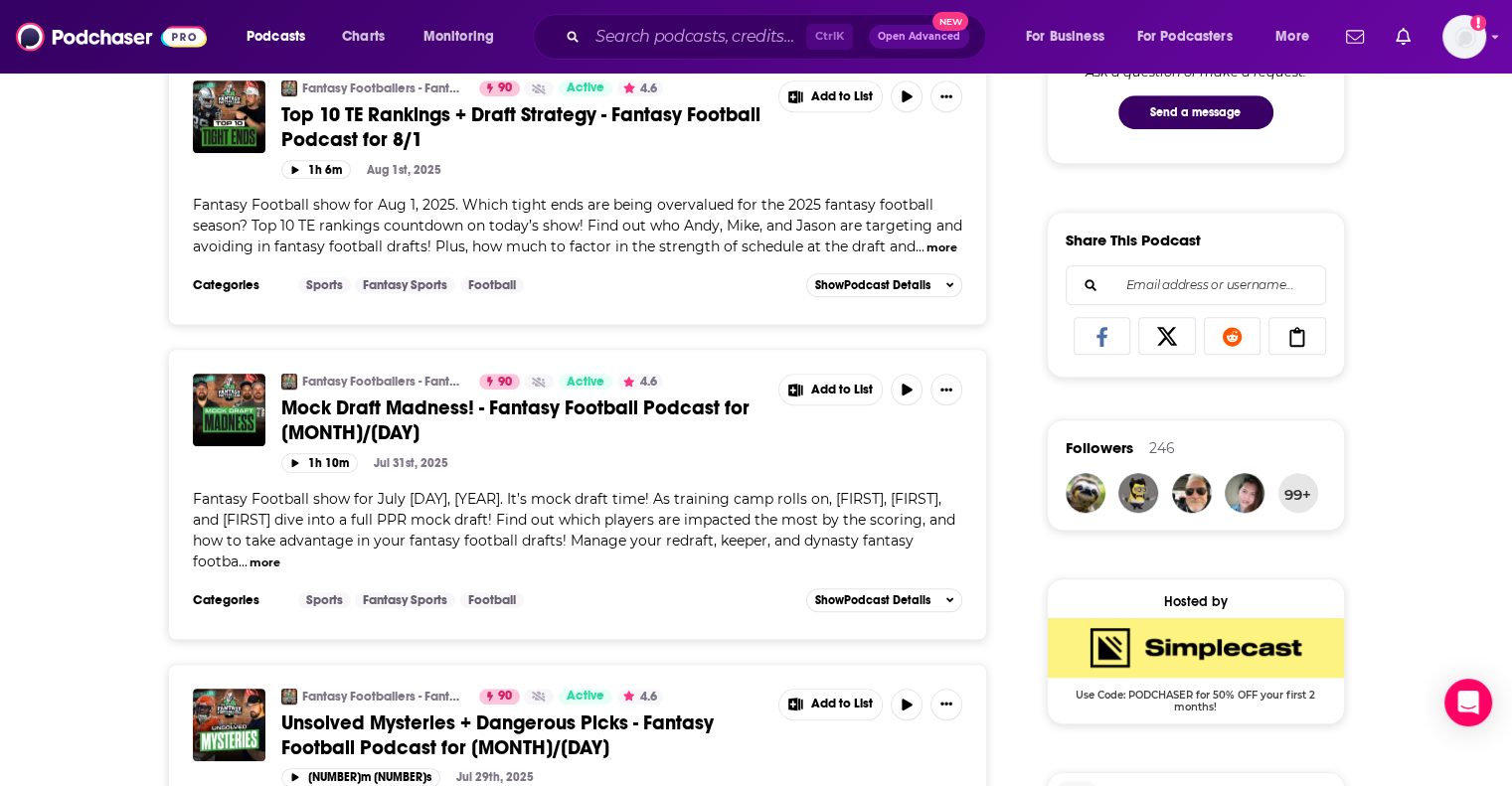 scroll, scrollTop: 1107, scrollLeft: 0, axis: vertical 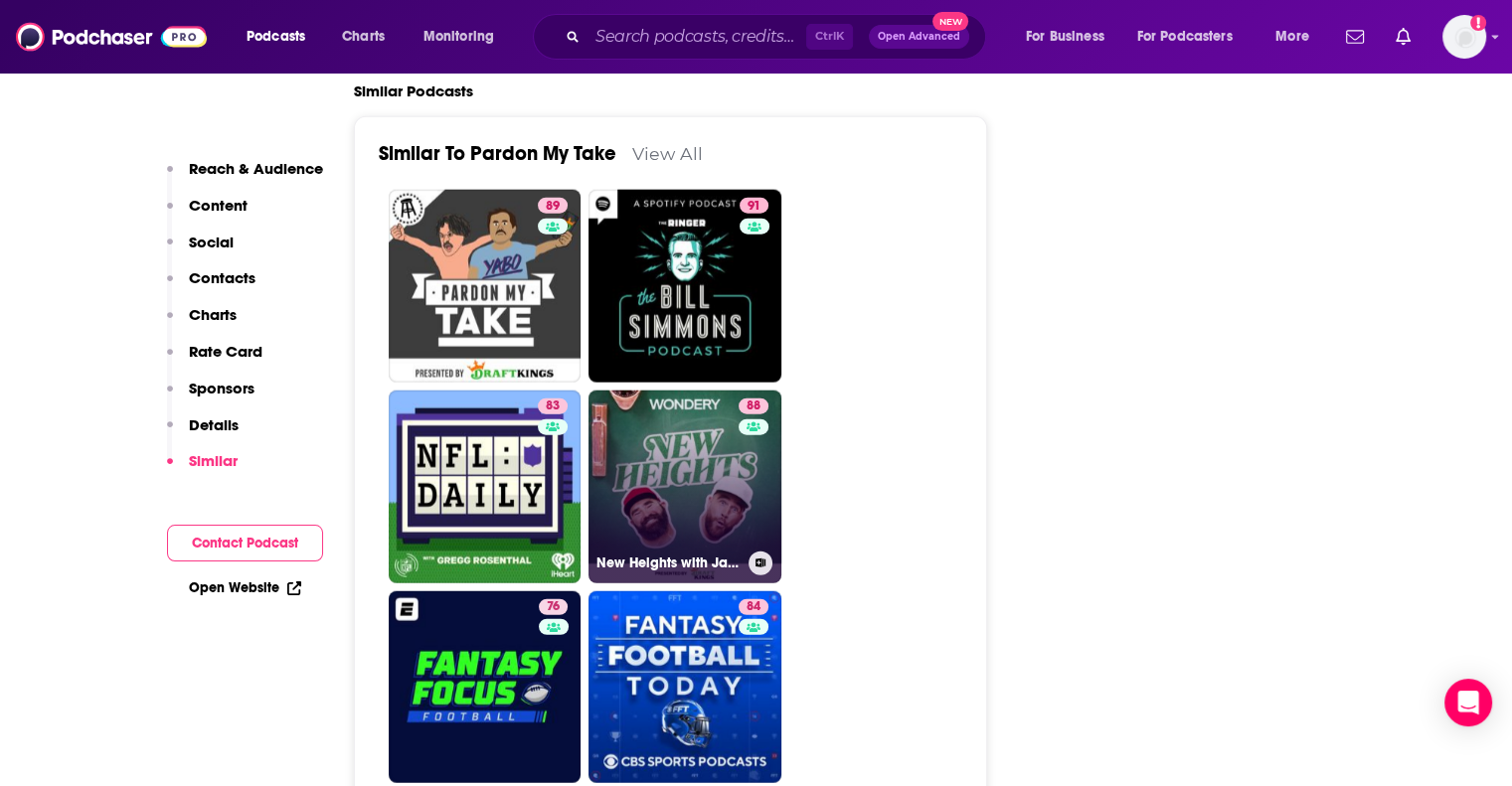 click on "88 New Heights with Jason & Travis Kelce" at bounding box center (685, 487) 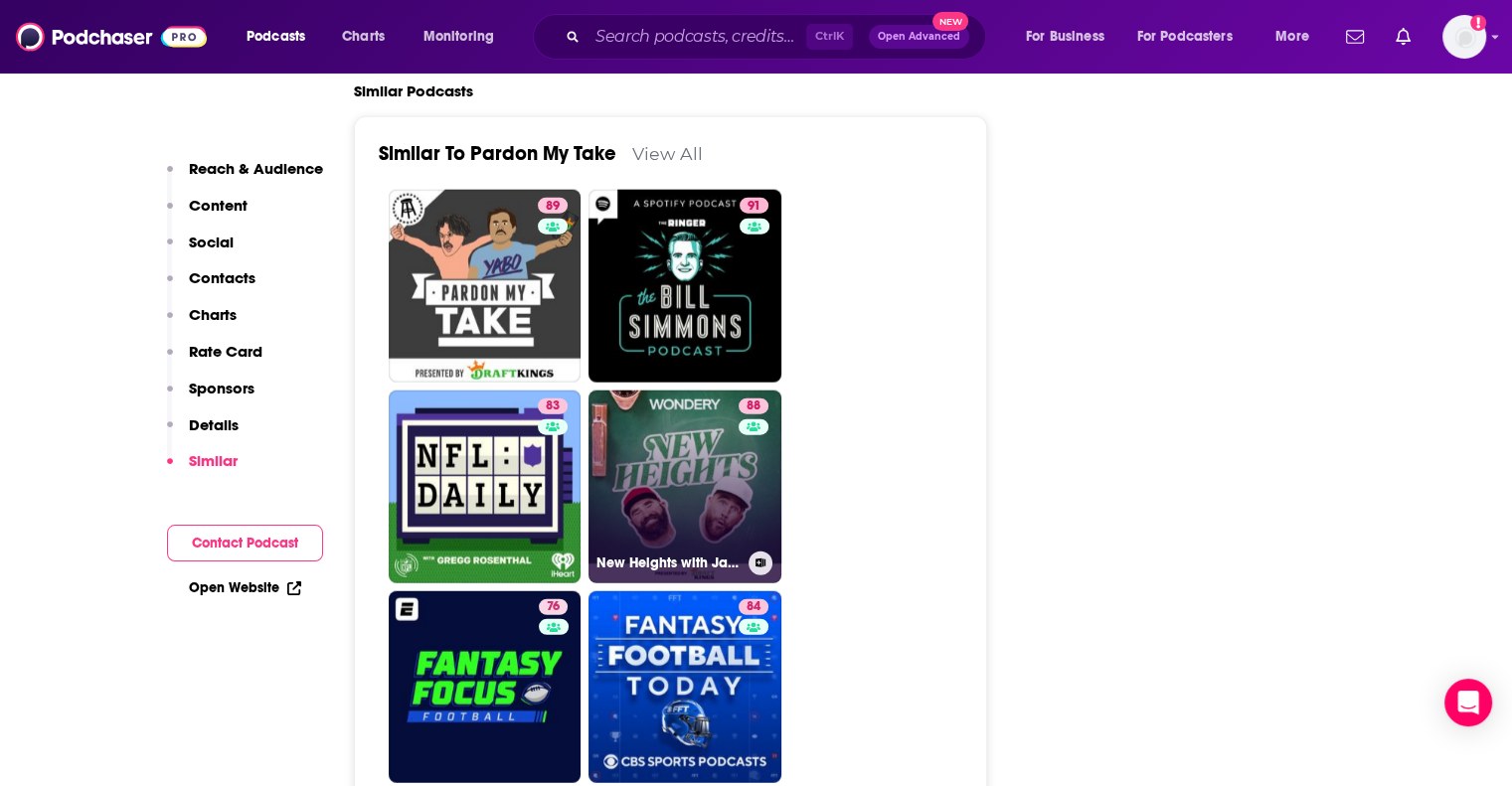 scroll, scrollTop: 0, scrollLeft: 0, axis: both 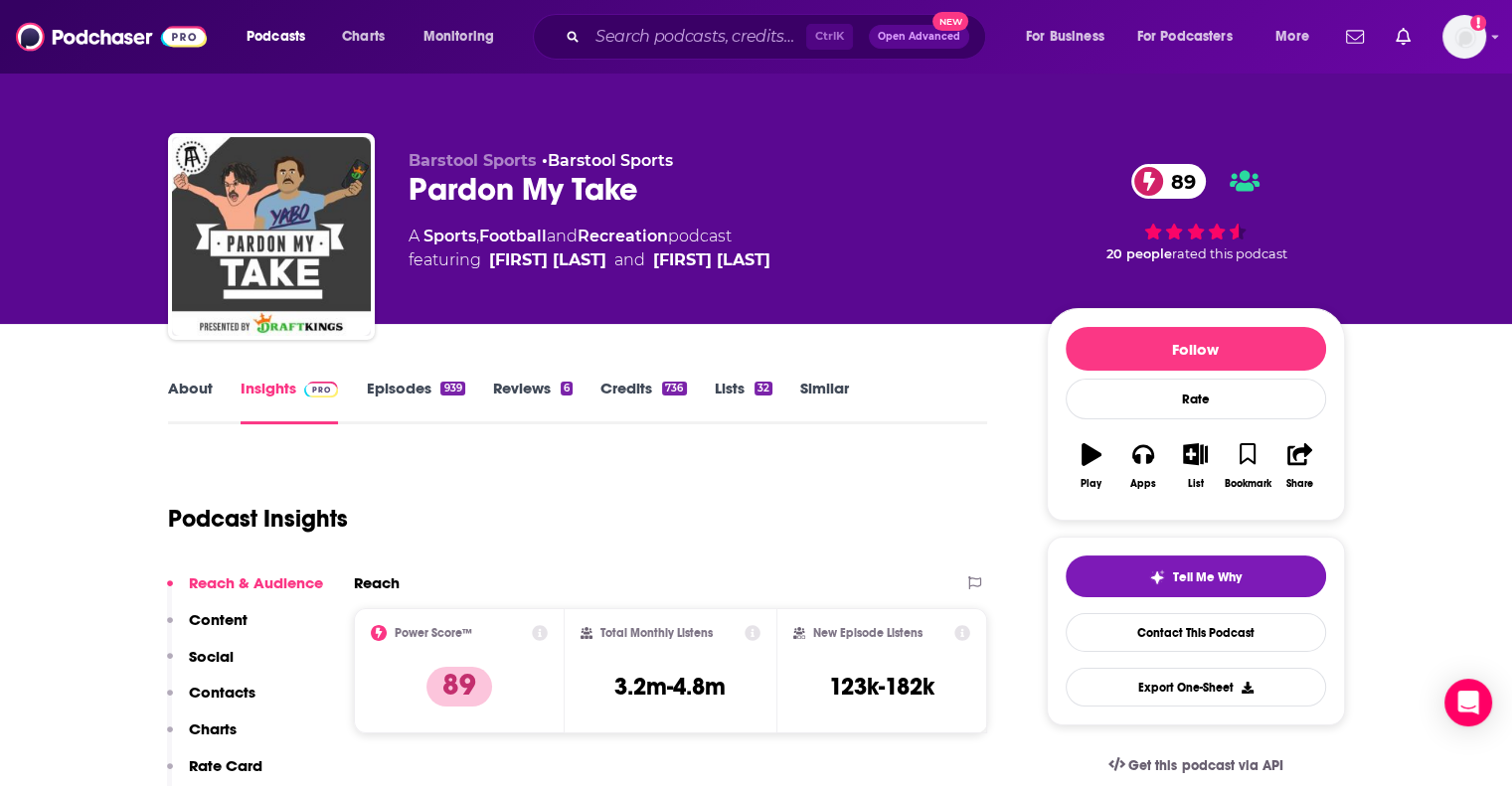 type on "https://www.podchaser.com/podcasts/new-heights-with-jason-travis-4916353" 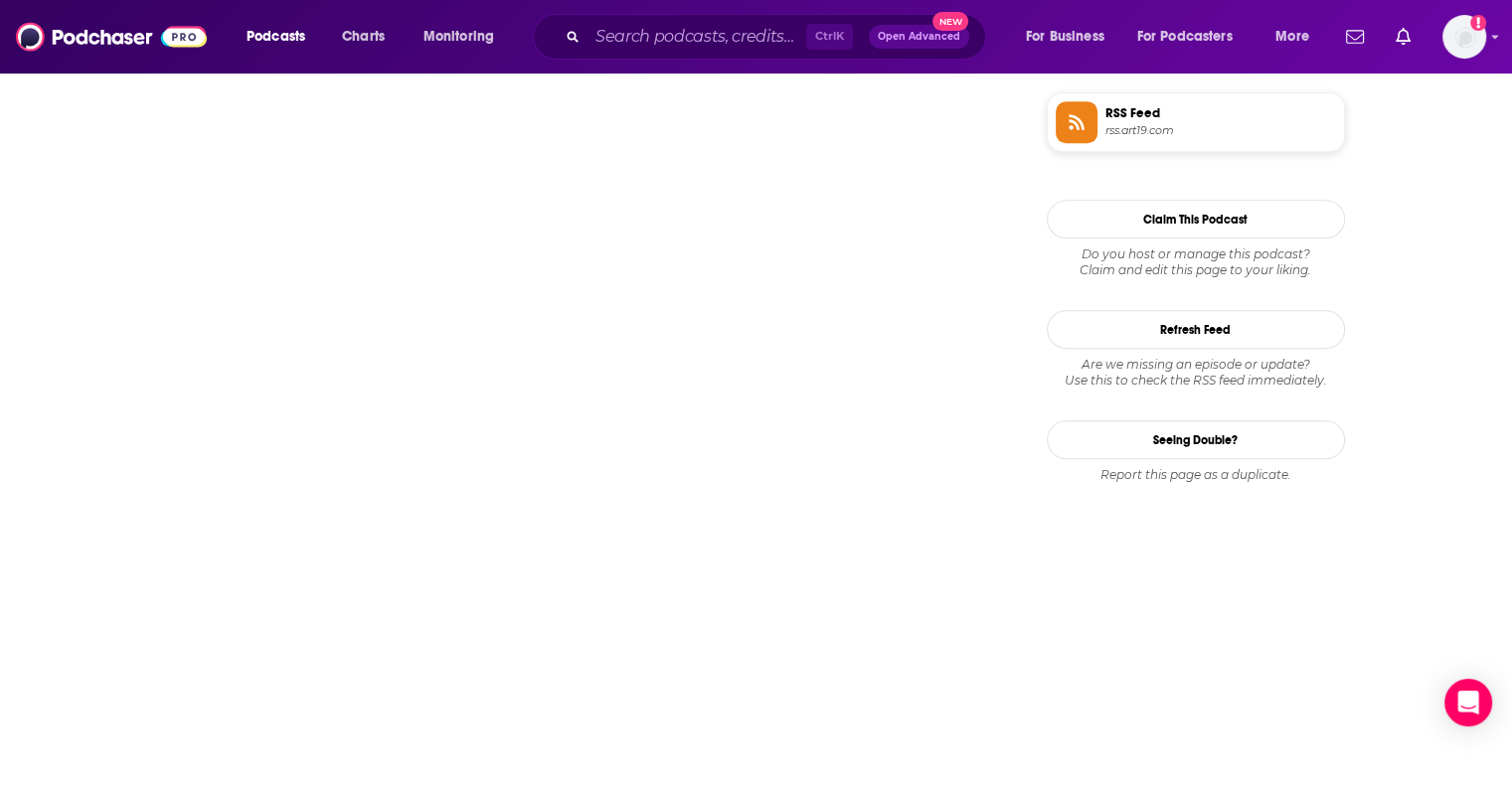 scroll, scrollTop: 1546, scrollLeft: 0, axis: vertical 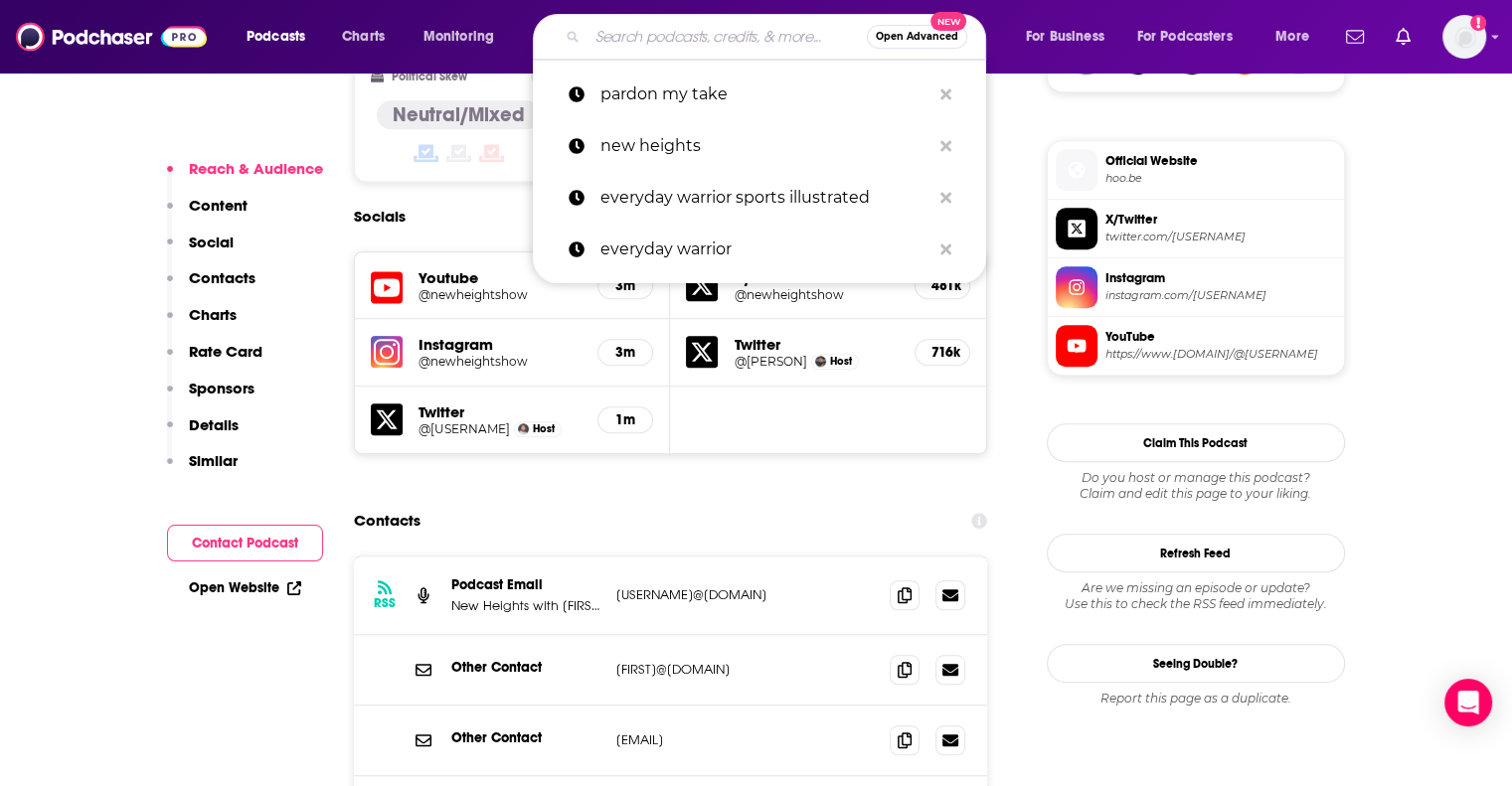 click at bounding box center (727, 37) 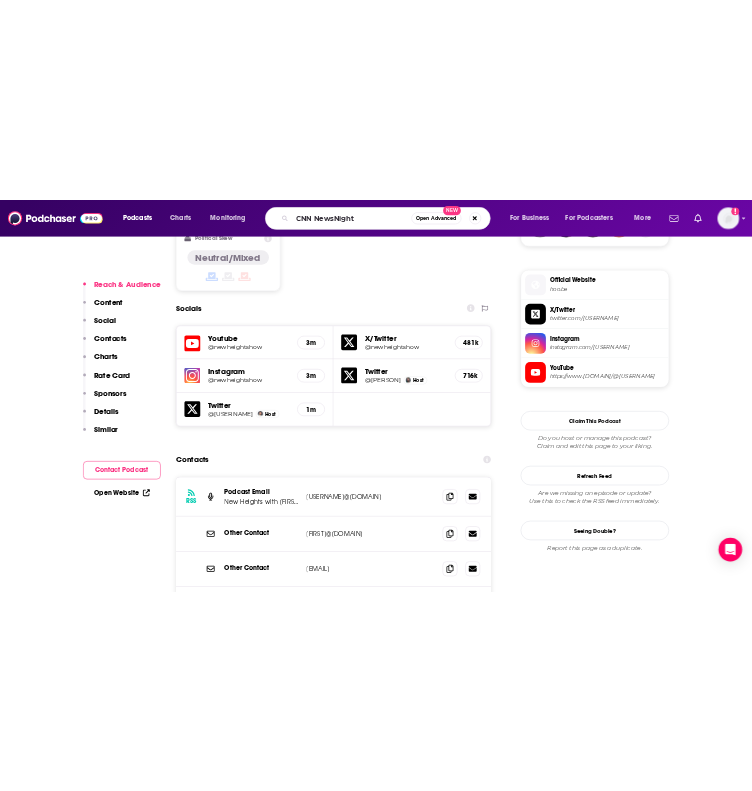 scroll, scrollTop: 0, scrollLeft: 0, axis: both 